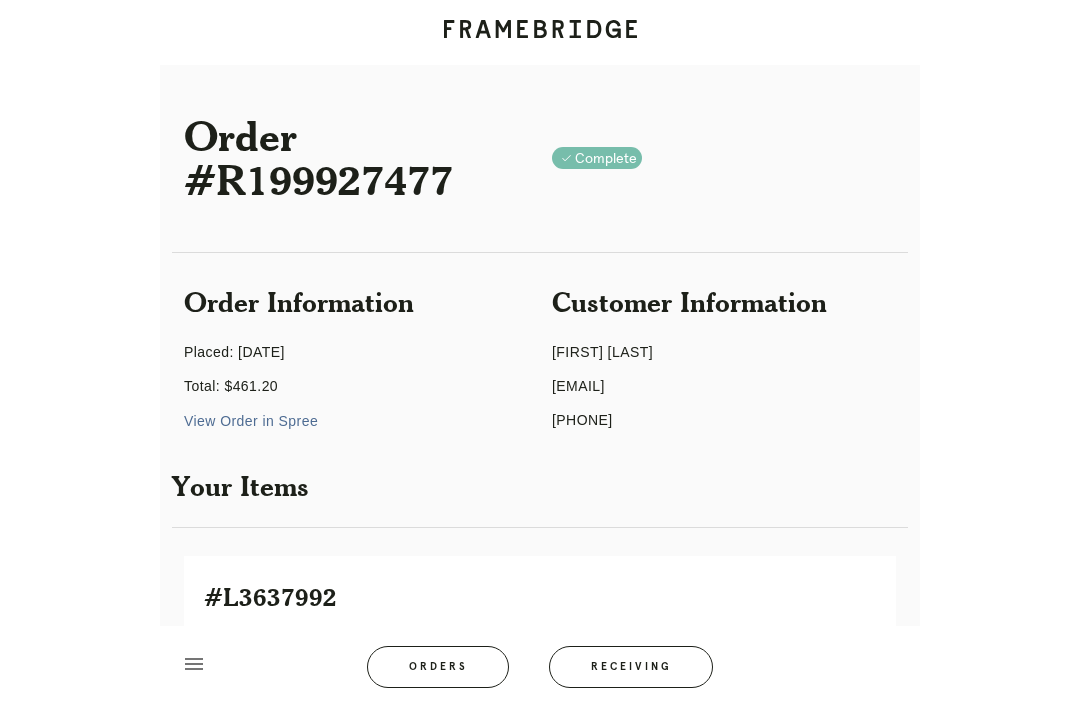 scroll, scrollTop: 60, scrollLeft: 0, axis: vertical 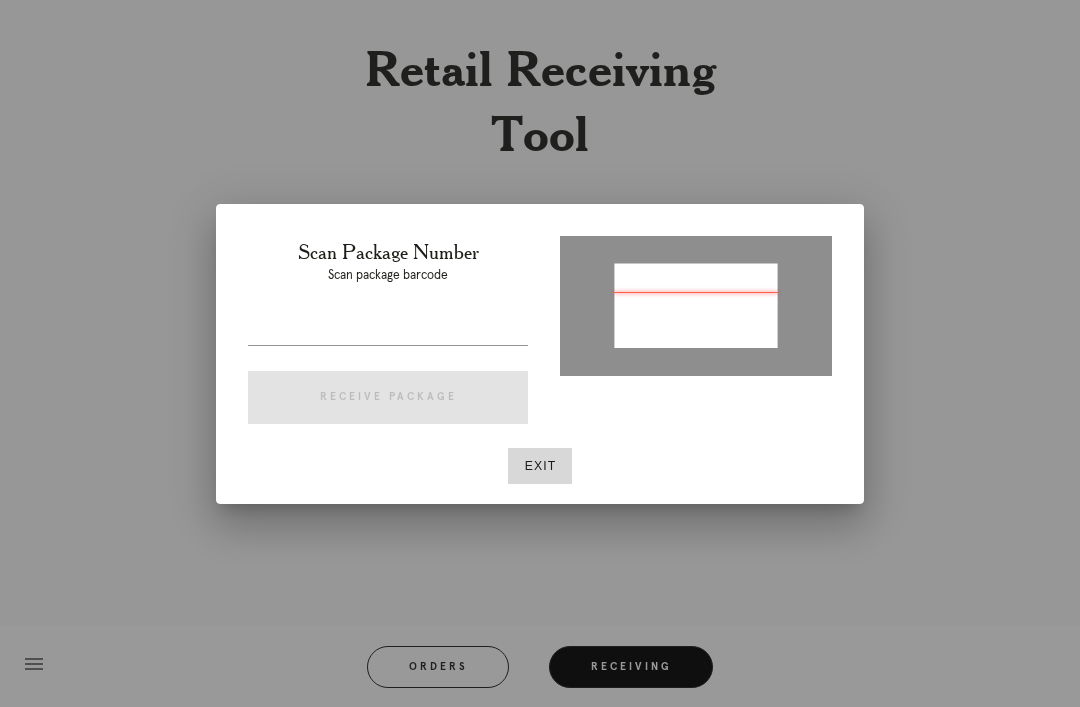 type on "P378731162312450" 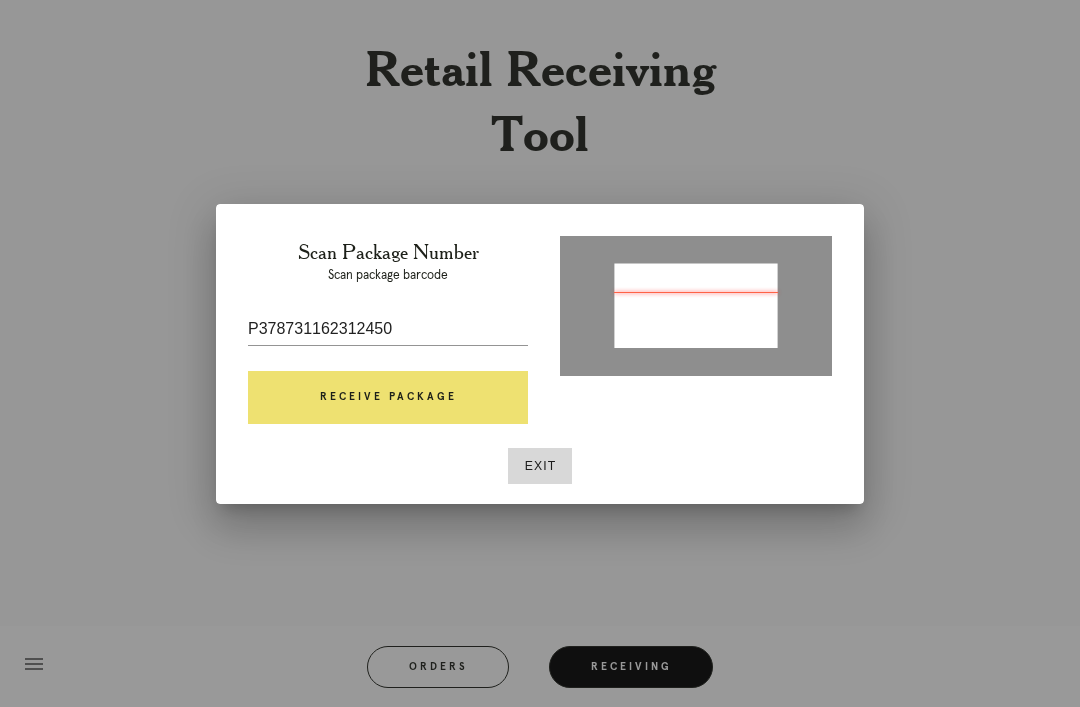 click at bounding box center [388, 360] 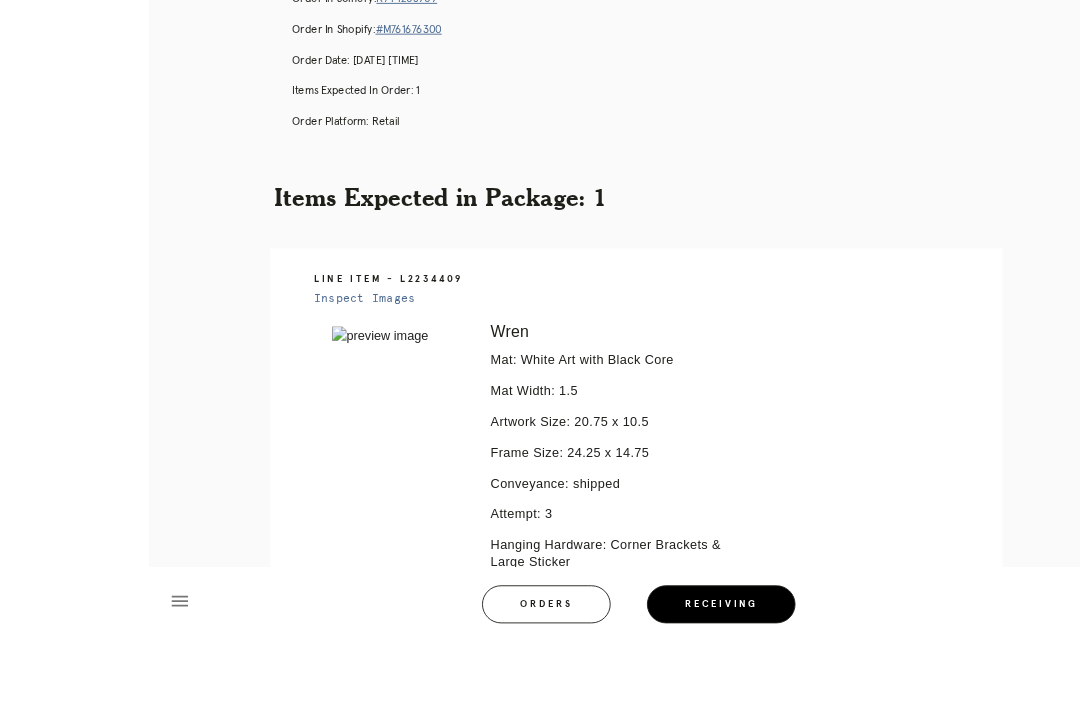 scroll, scrollTop: 250, scrollLeft: 0, axis: vertical 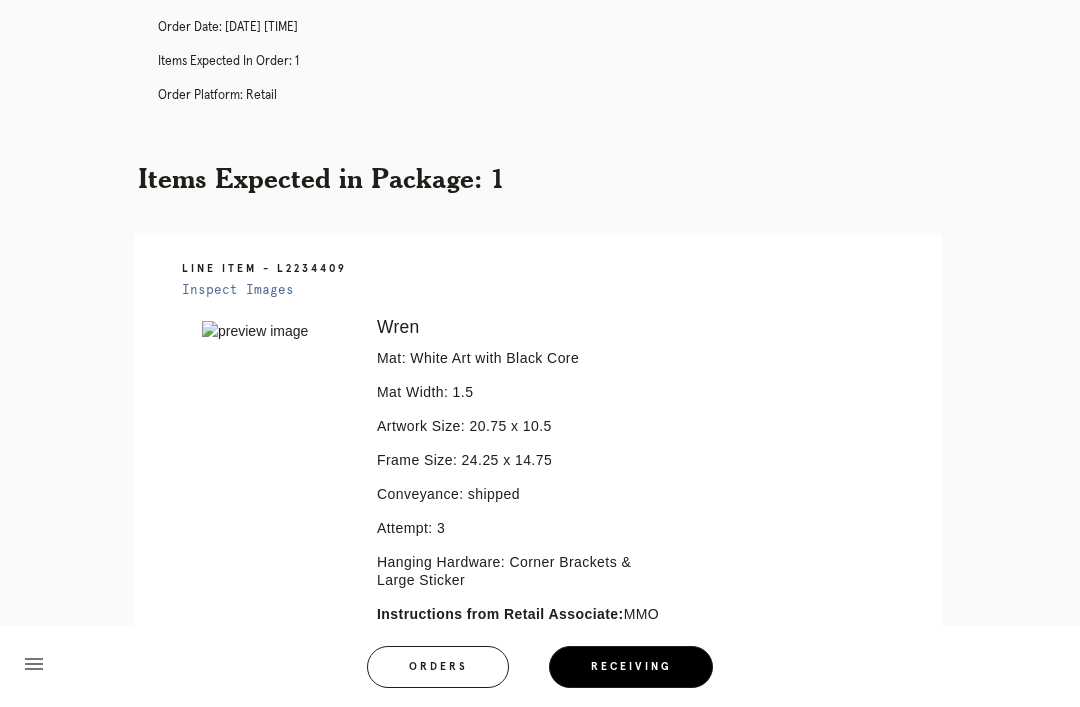 click on "Line Item - L2234409" at bounding box center (556, 269) 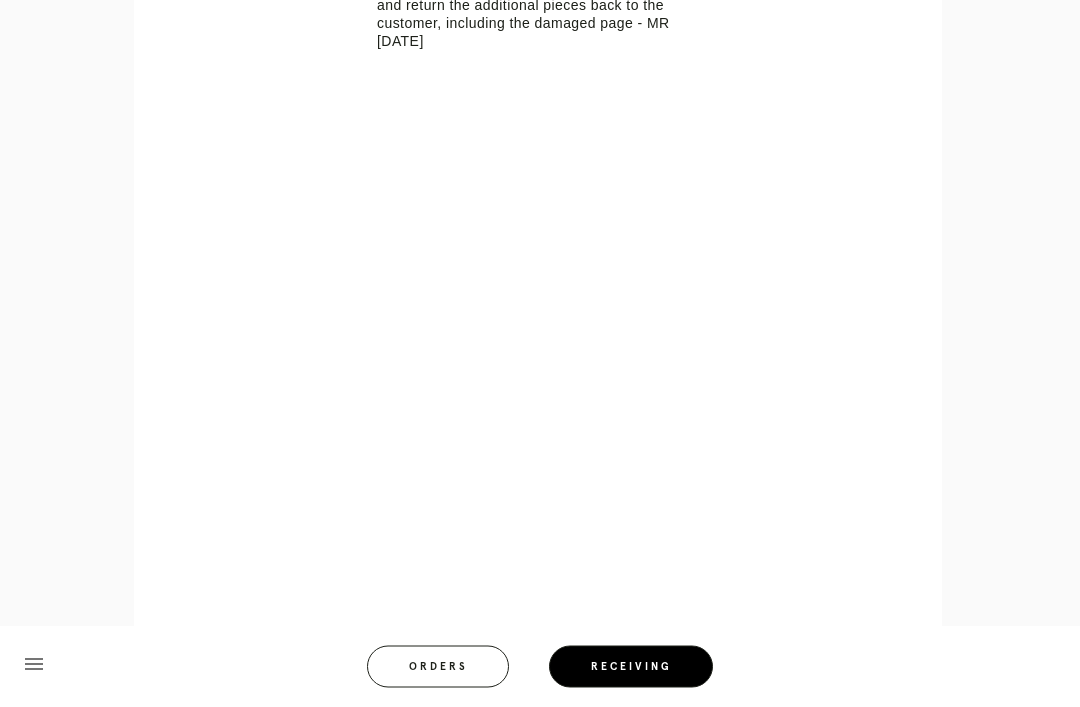 scroll, scrollTop: 1354, scrollLeft: 0, axis: vertical 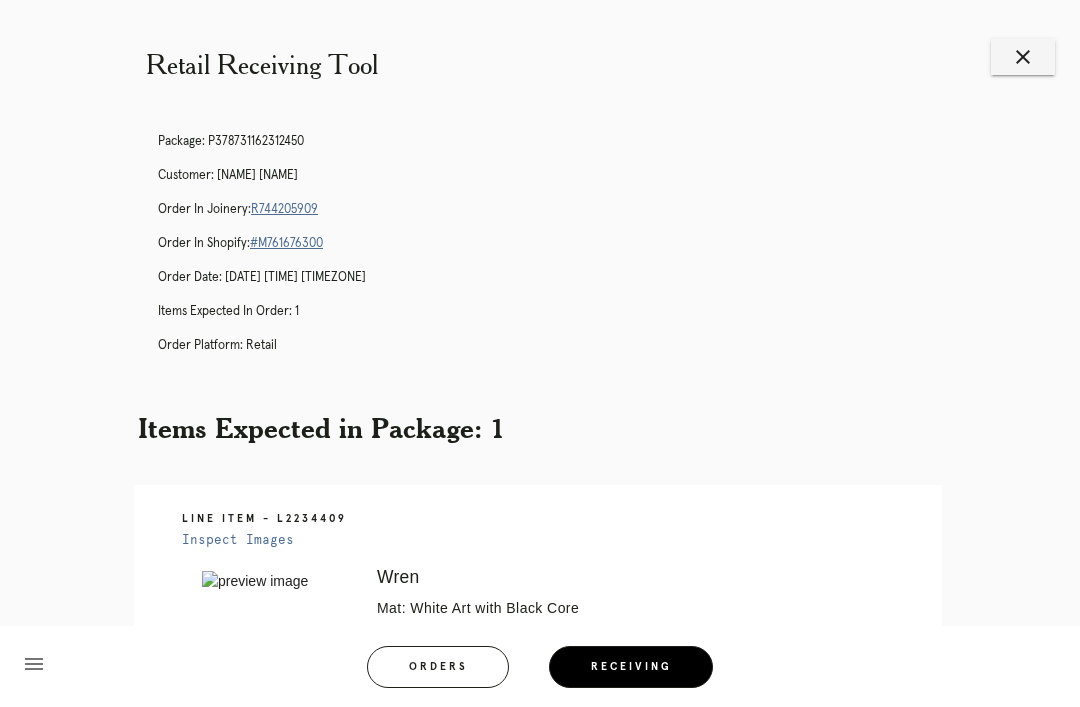 click on "R744205909" at bounding box center (284, 209) 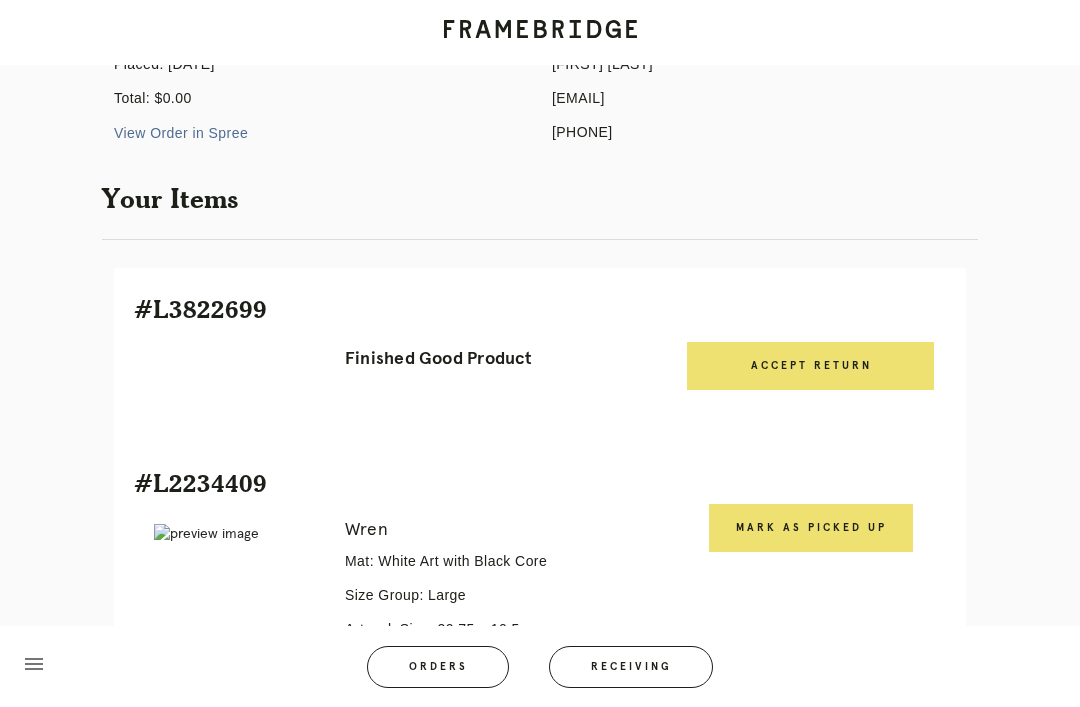 scroll, scrollTop: 0, scrollLeft: 0, axis: both 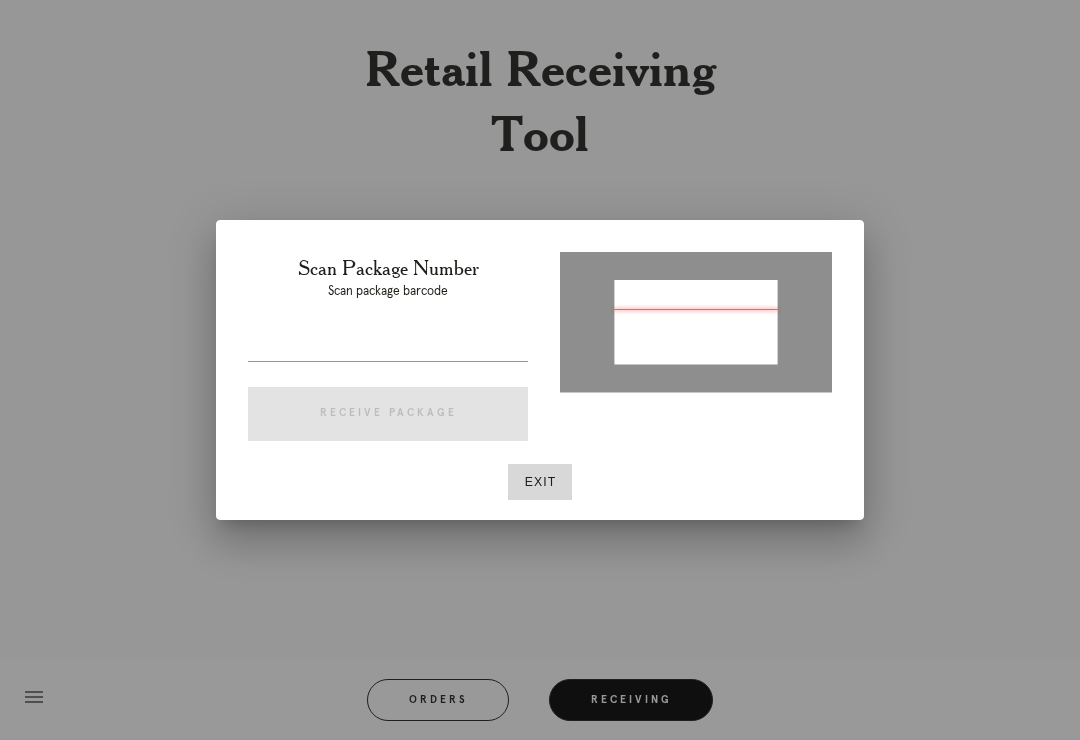 type on "[ALPHANUMERIC]" 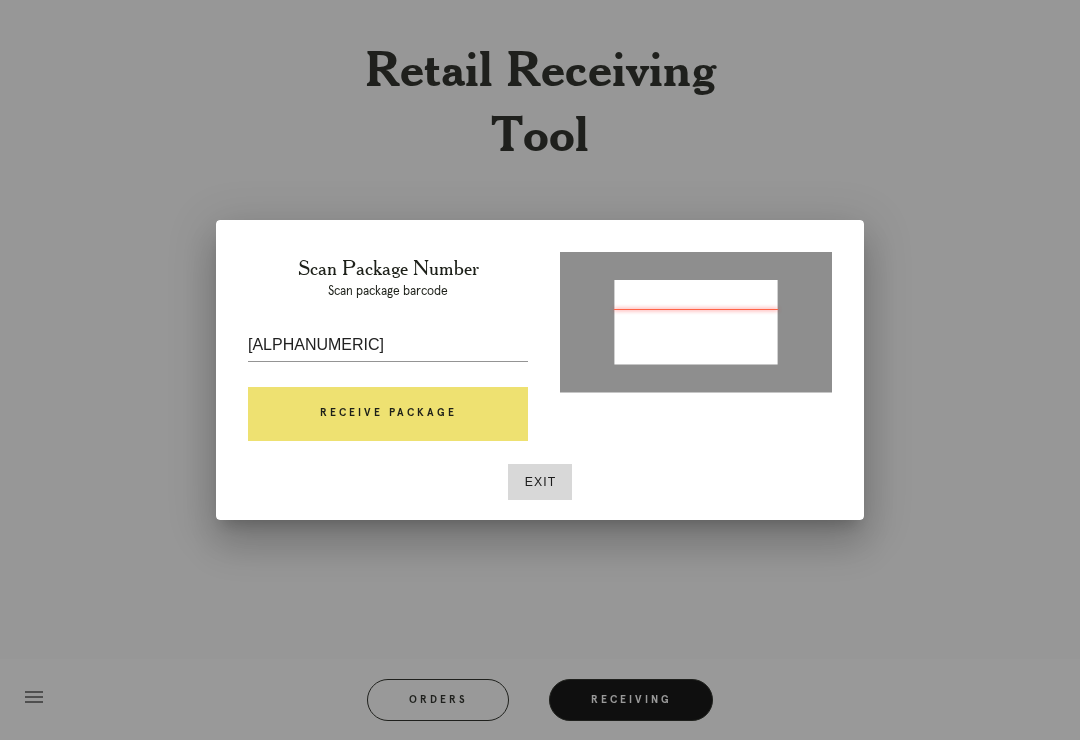click on "Receive Package" at bounding box center (388, 414) 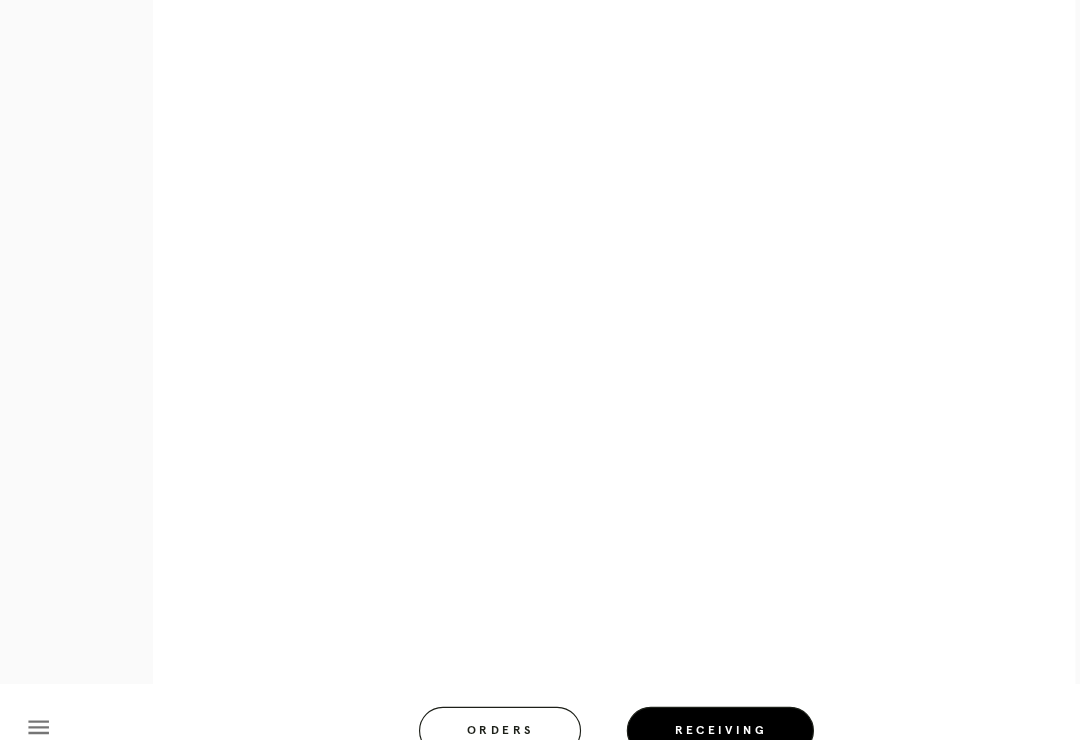 scroll, scrollTop: 993, scrollLeft: 0, axis: vertical 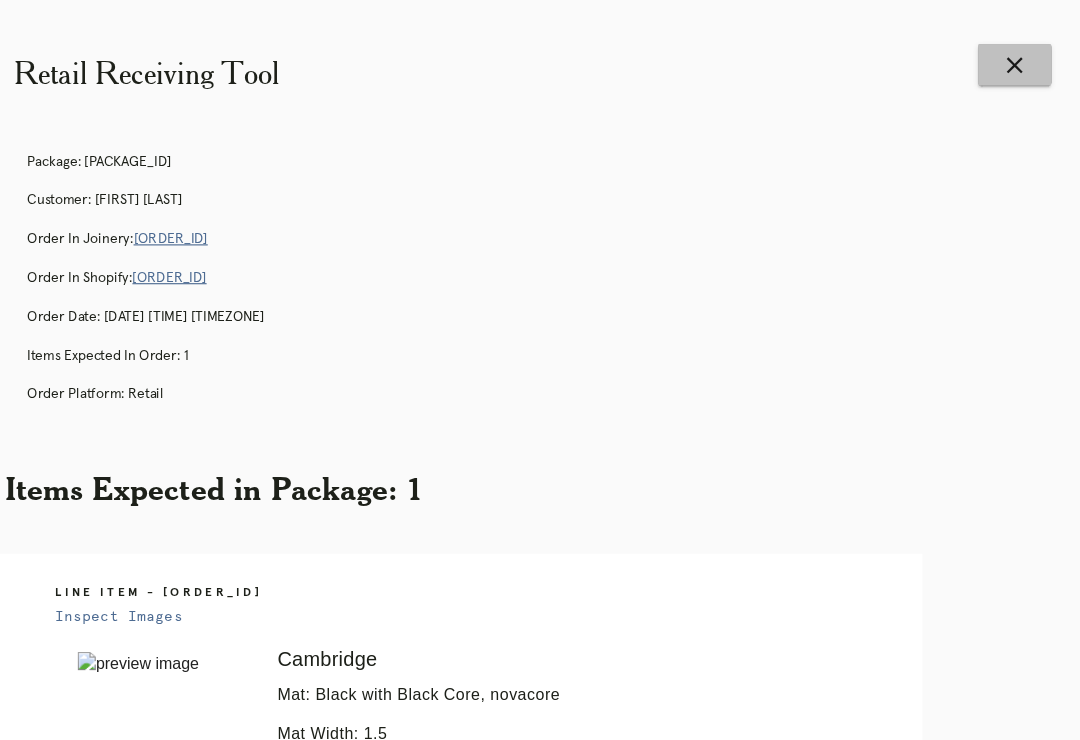 click on "close" at bounding box center (1023, 57) 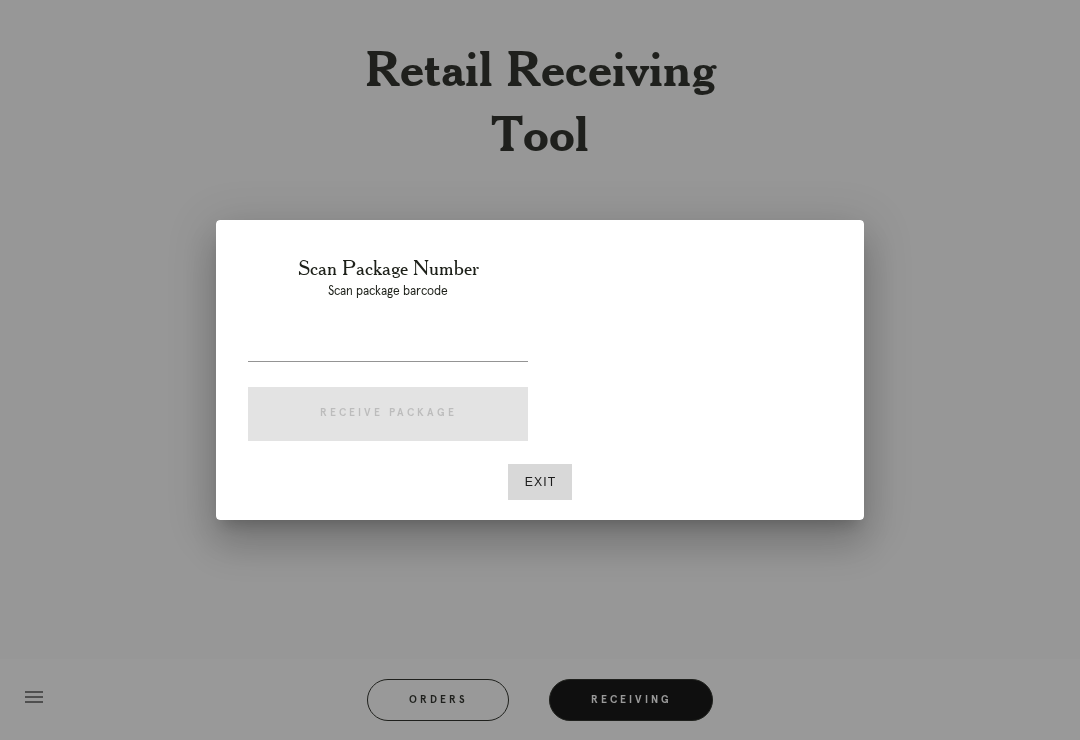 scroll, scrollTop: 0, scrollLeft: 134, axis: horizontal 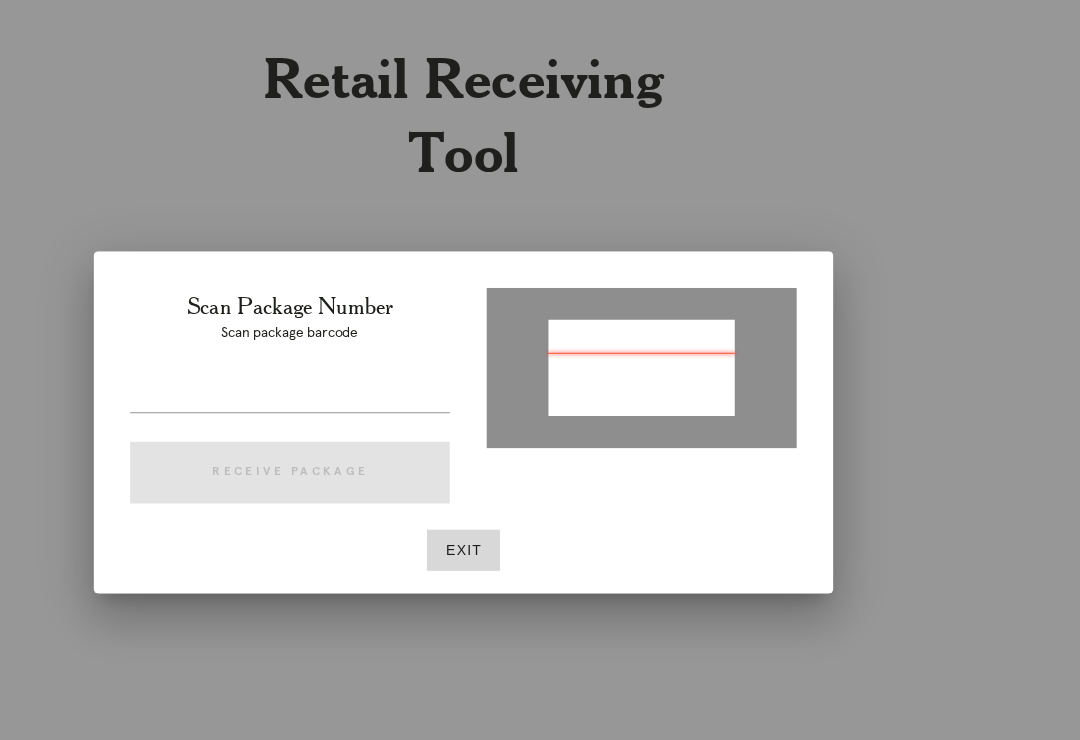 type on "P519401406755133" 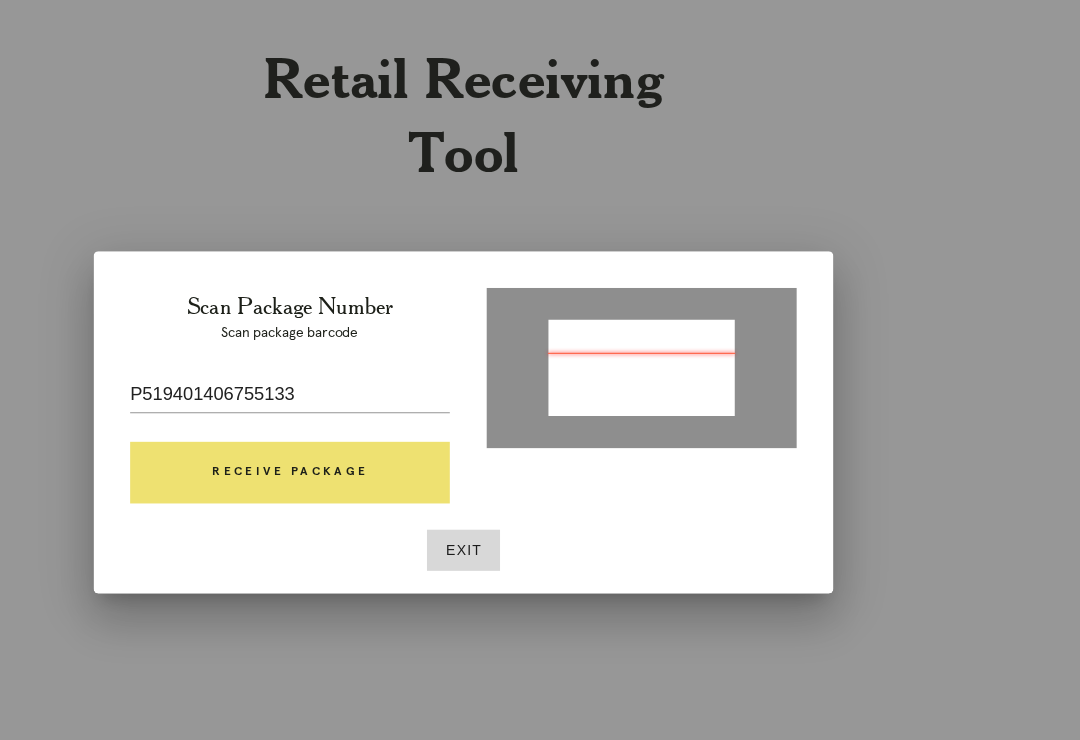 click on "Receive Package" at bounding box center [388, 414] 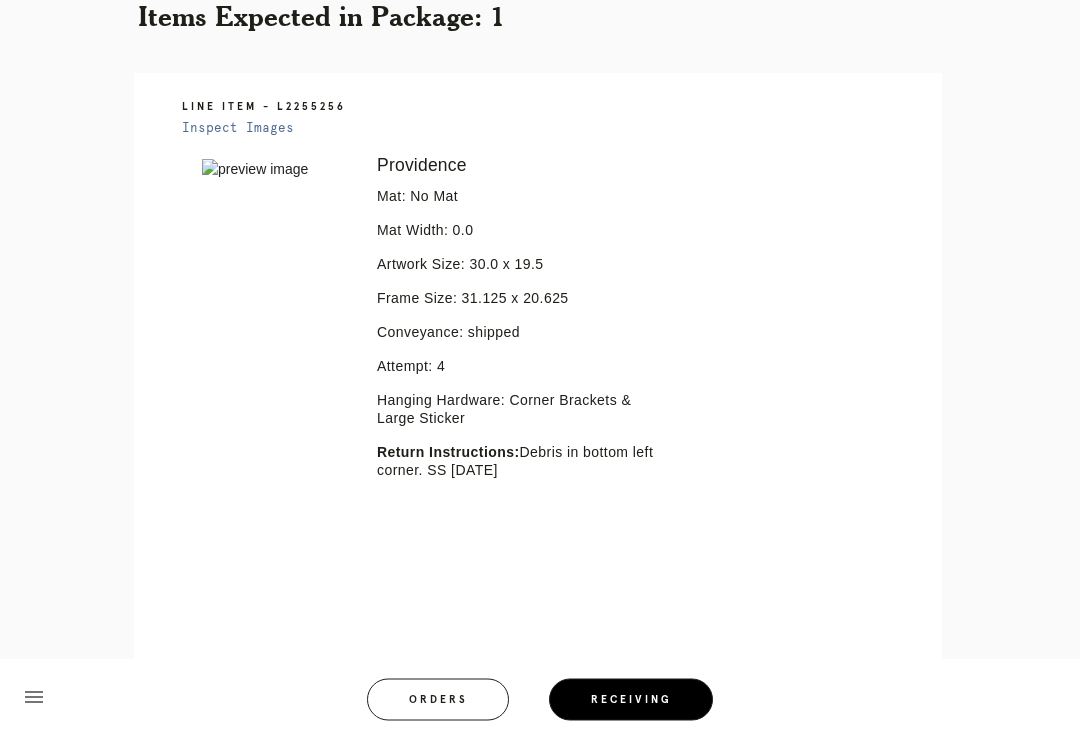 scroll, scrollTop: 468, scrollLeft: 0, axis: vertical 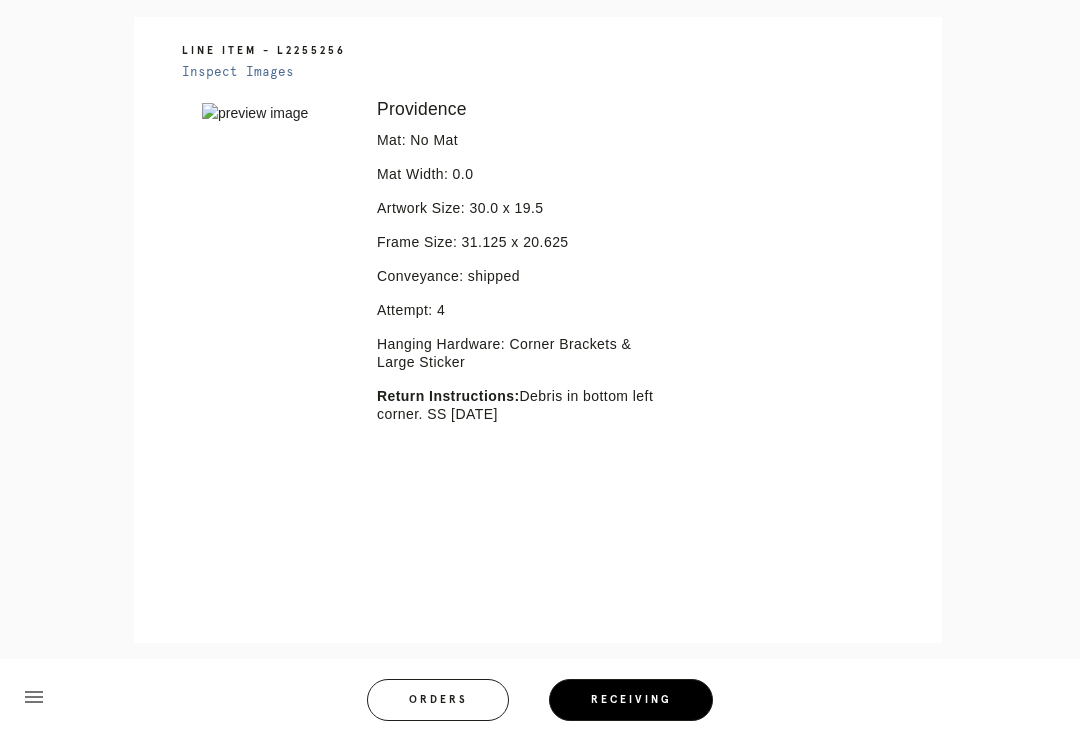 click on "menu
Orders
Receiving
Logged in as:   [EMAIL]   [CITY]
Logout" at bounding box center (540, 706) 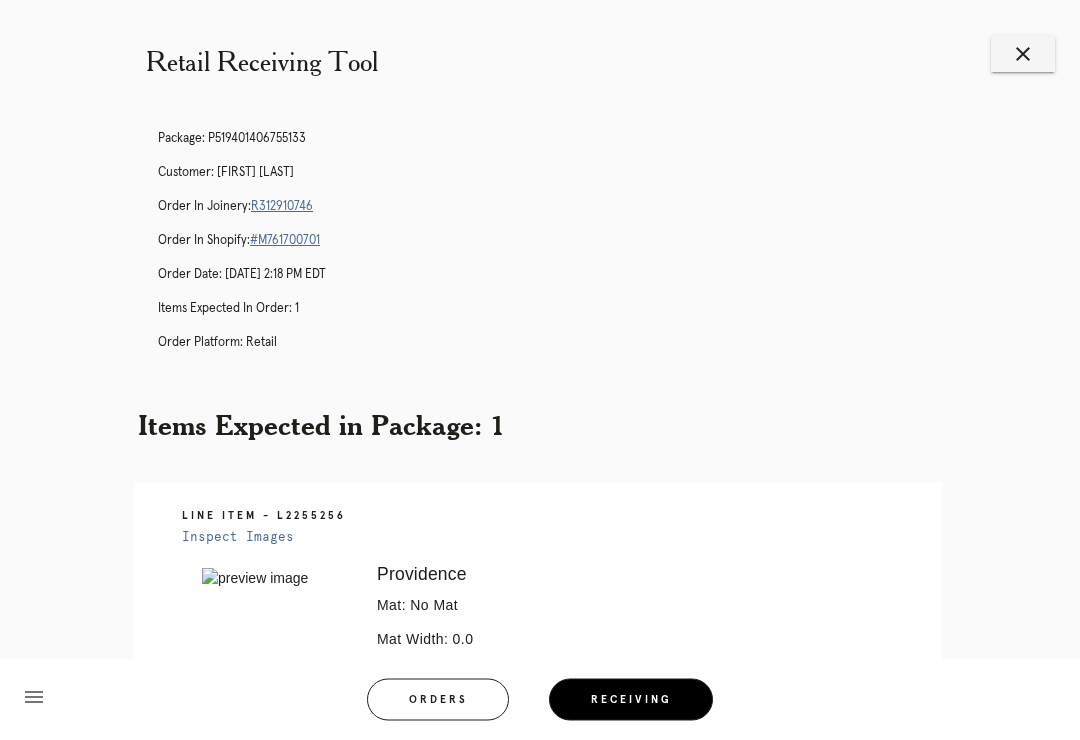 scroll, scrollTop: 0, scrollLeft: 0, axis: both 